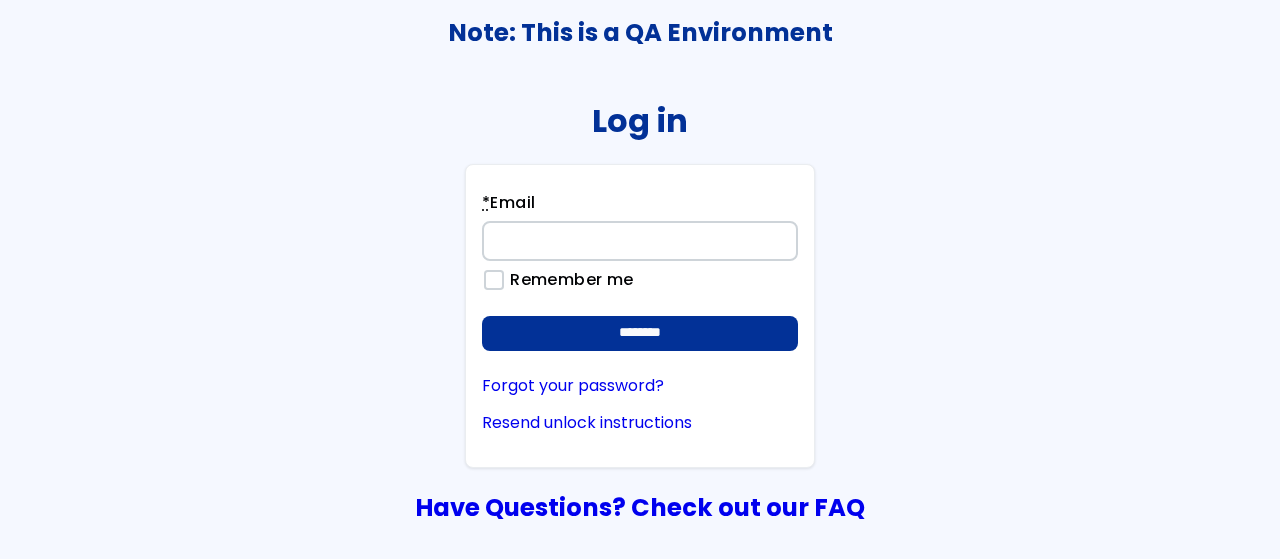 scroll, scrollTop: 0, scrollLeft: 0, axis: both 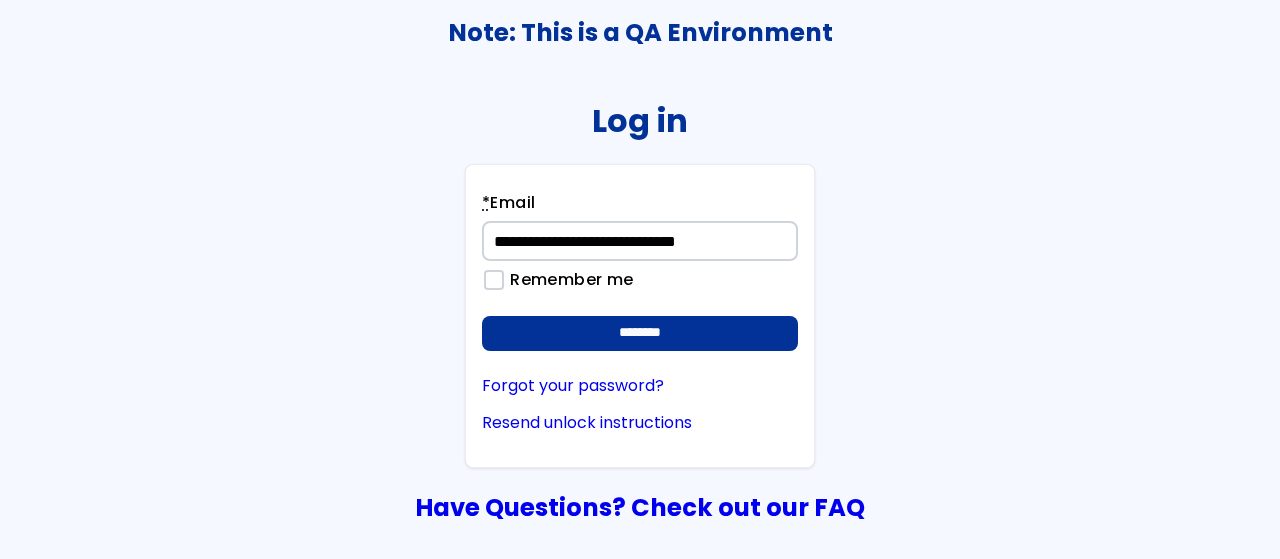 click on "highlight_off" at bounding box center [2340, 49] 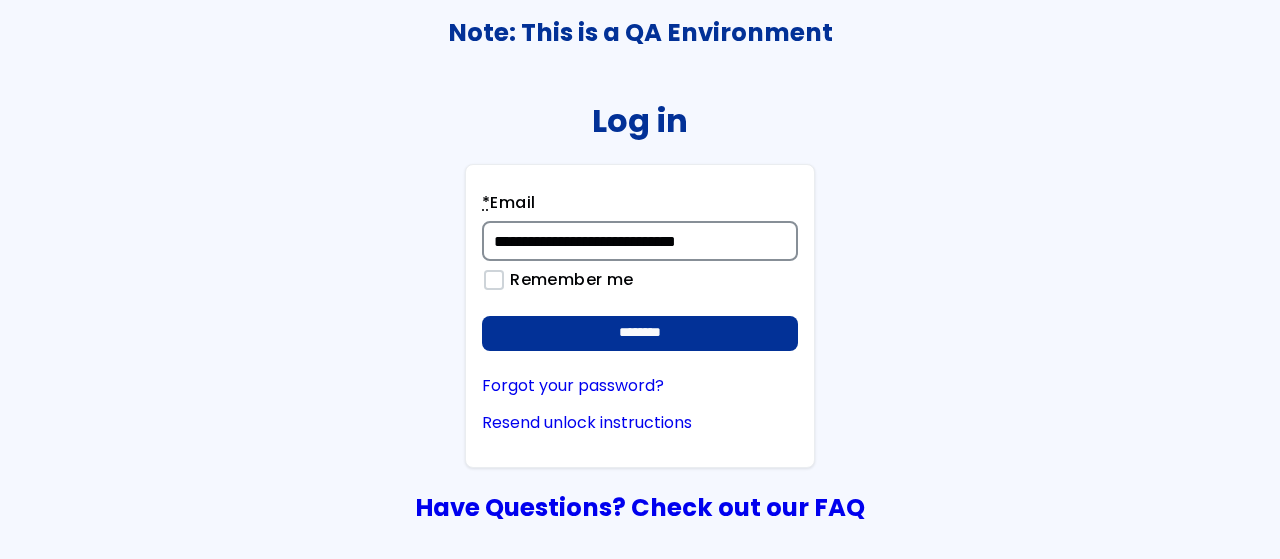 click on "**********" at bounding box center (640, 241) 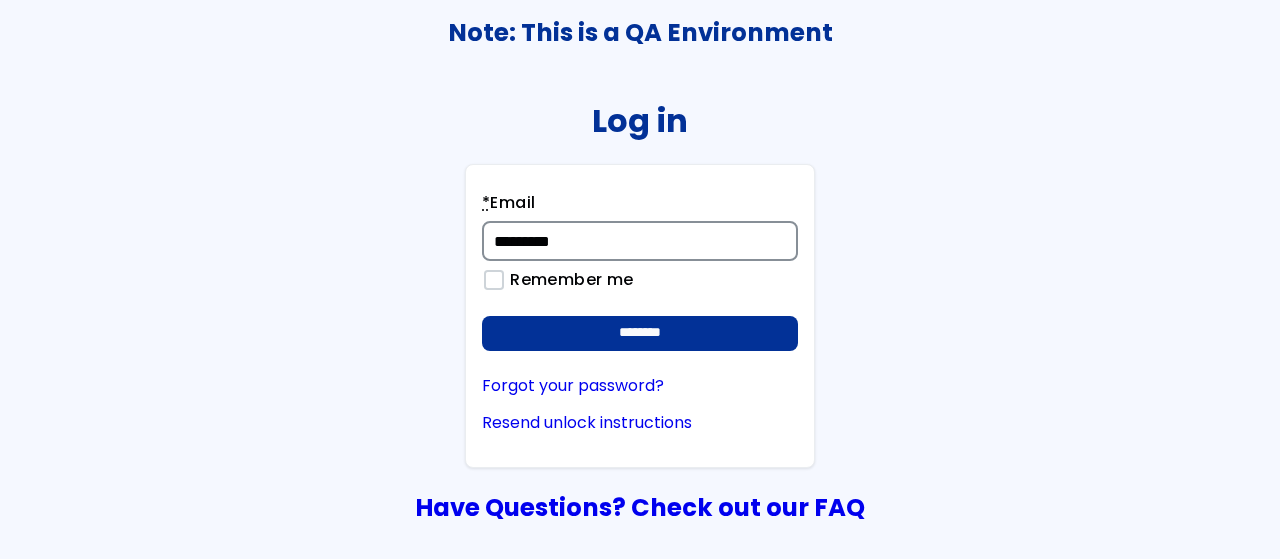 type on "**********" 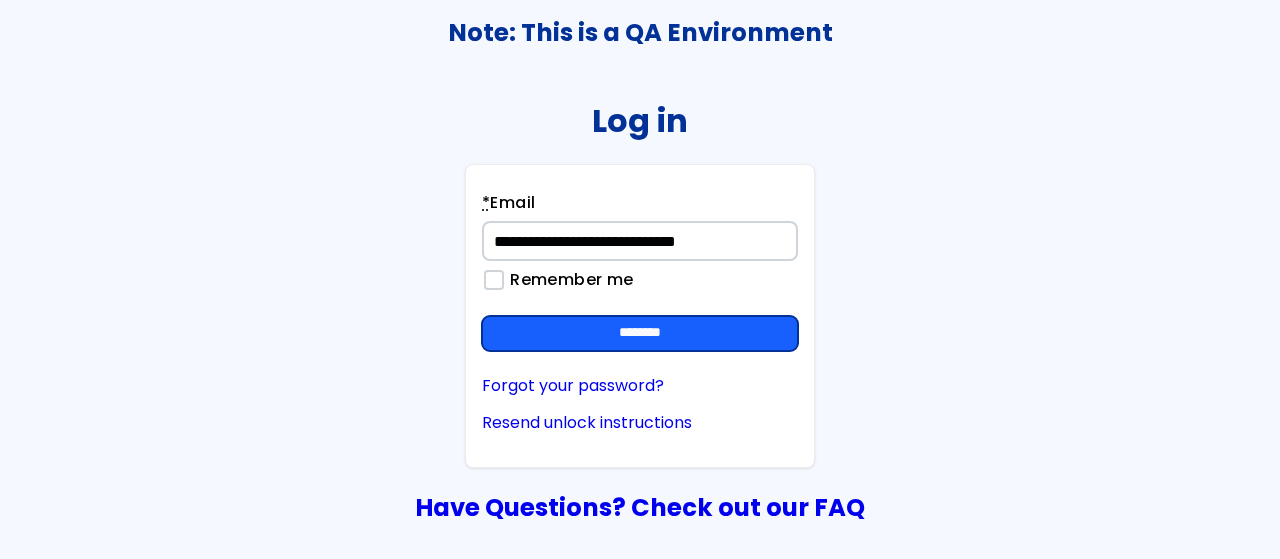 click on "********" at bounding box center [640, 334] 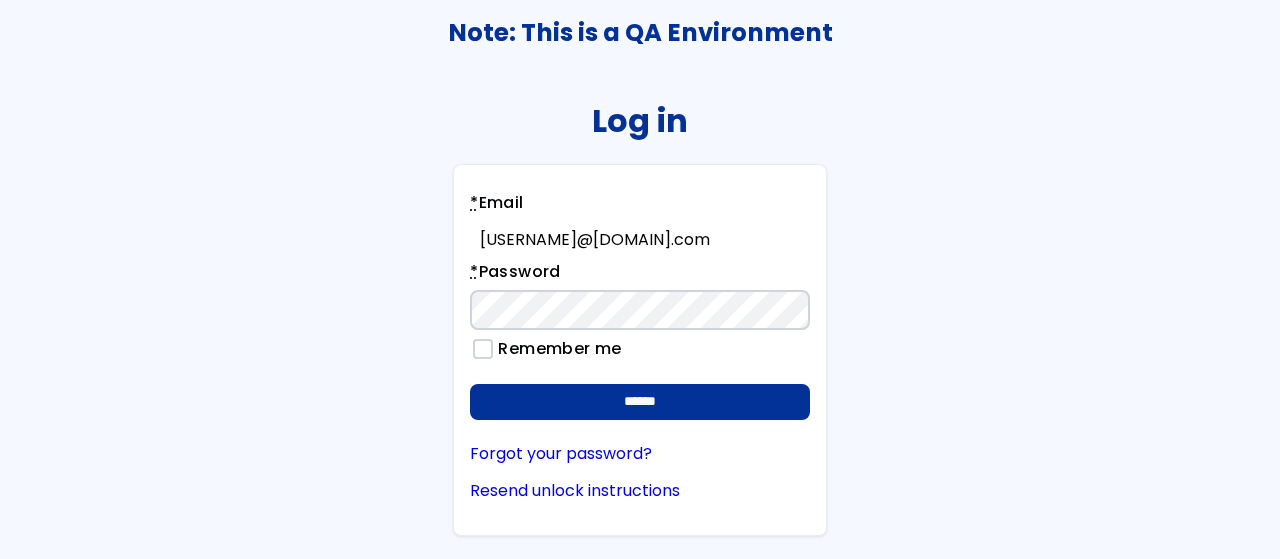 scroll, scrollTop: 0, scrollLeft: 0, axis: both 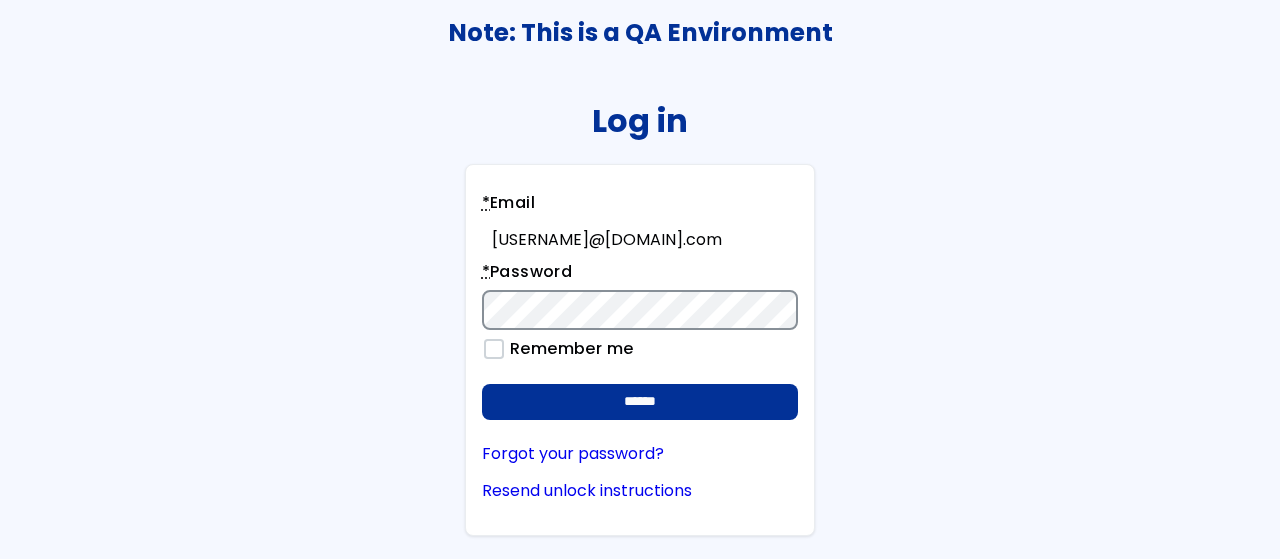 click on "******" at bounding box center (640, 402) 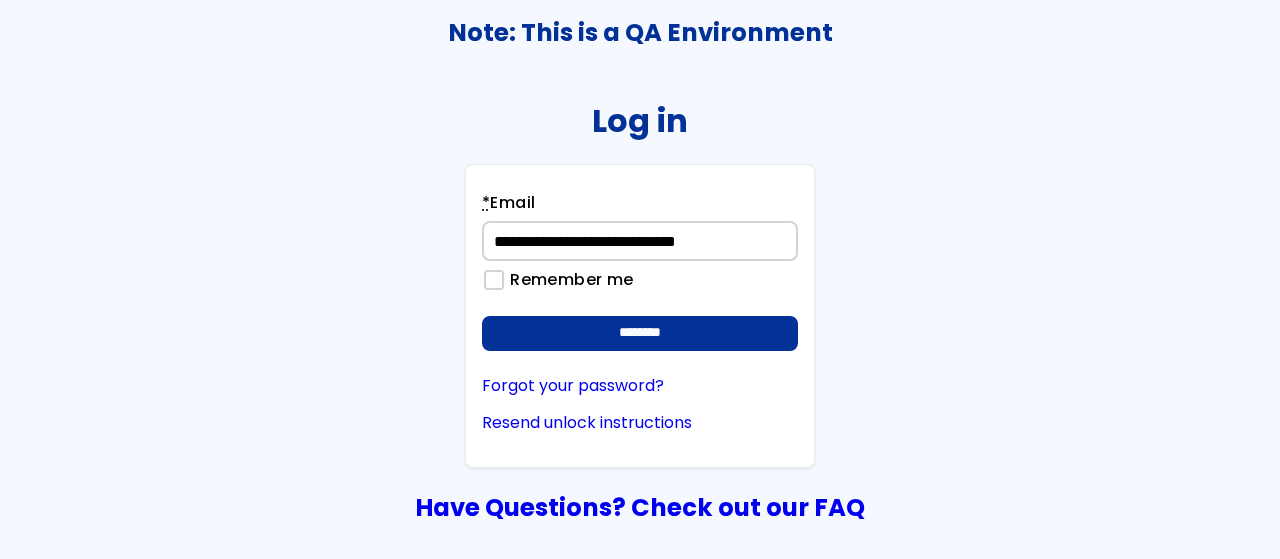 scroll, scrollTop: 0, scrollLeft: 0, axis: both 